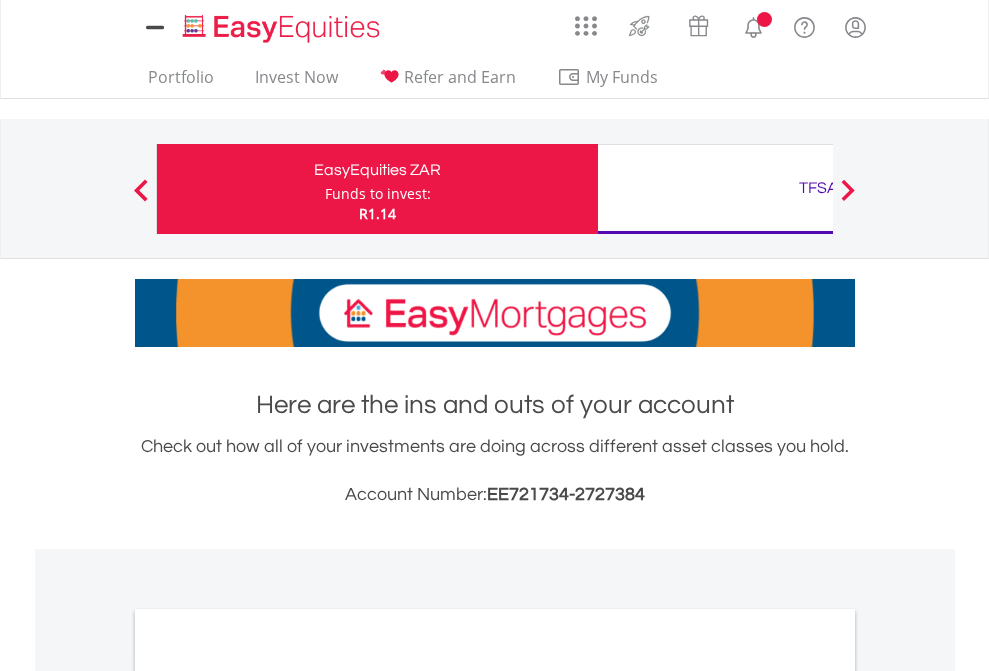 scroll, scrollTop: 0, scrollLeft: 0, axis: both 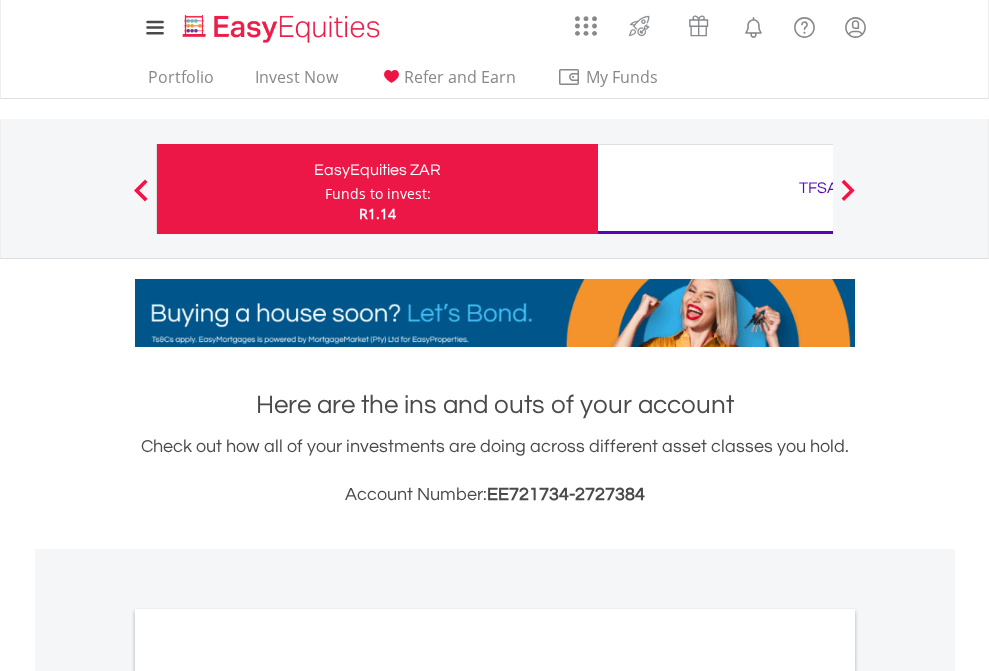 click on "Funds to invest:" at bounding box center [378, 194] 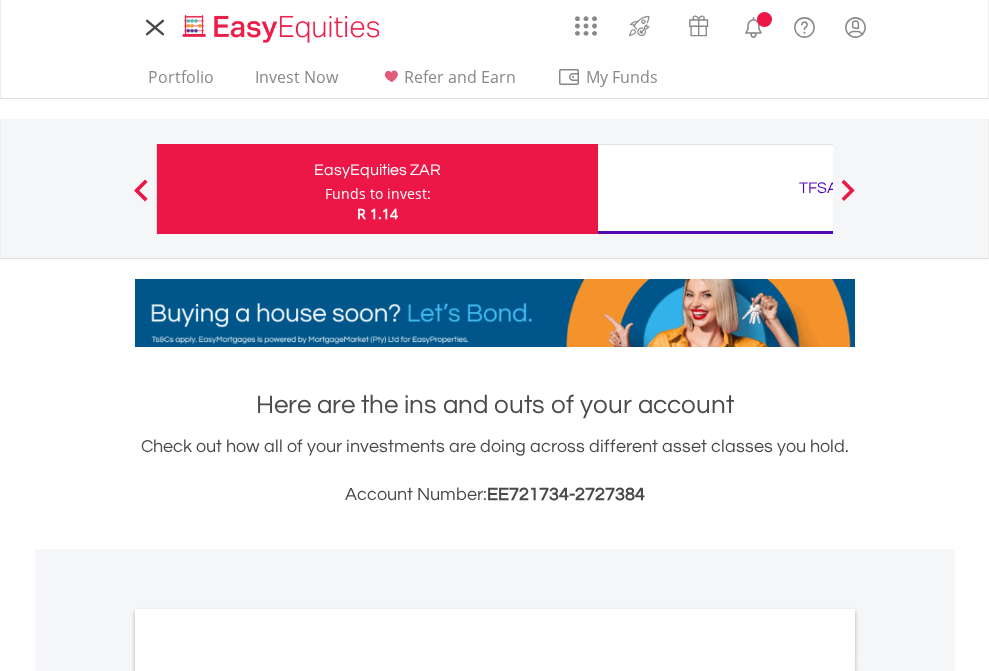 scroll, scrollTop: 0, scrollLeft: 0, axis: both 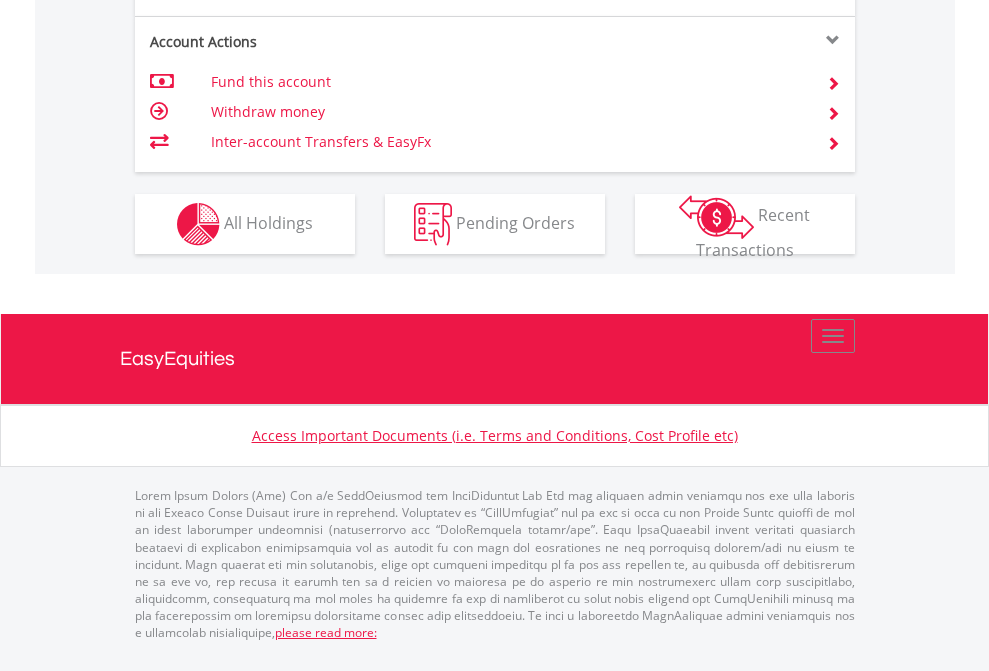 click on "Investment types" at bounding box center (706, -337) 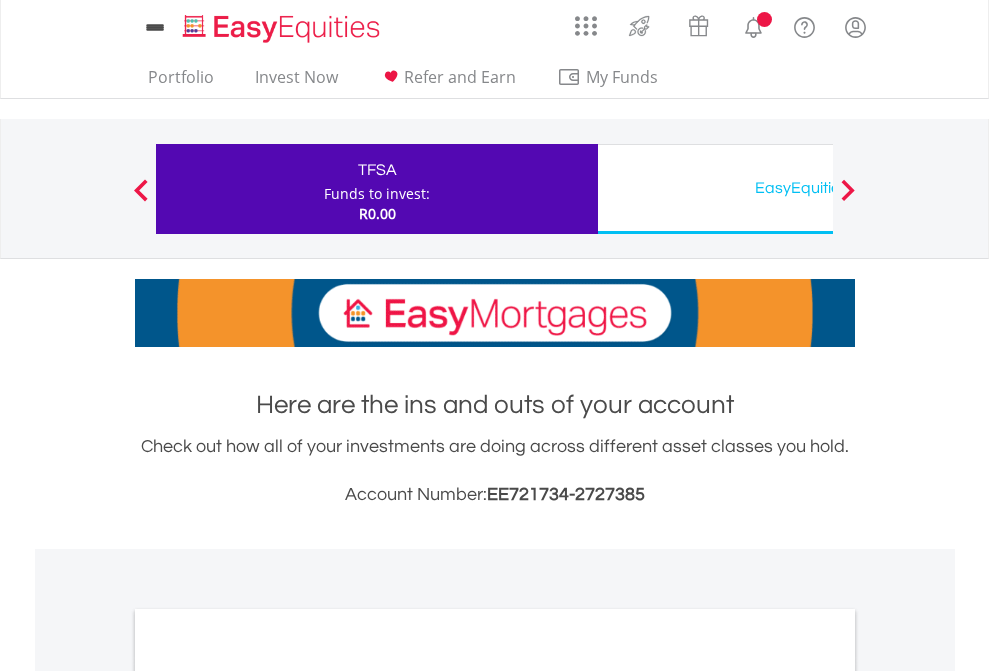 scroll, scrollTop: 0, scrollLeft: 0, axis: both 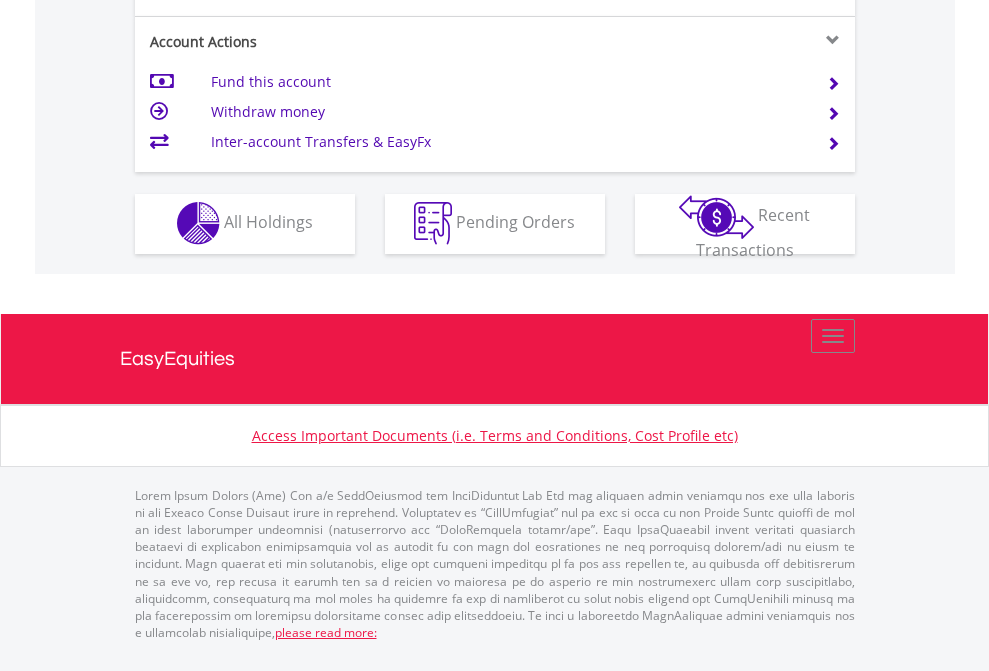 click on "Investment types" at bounding box center (706, -353) 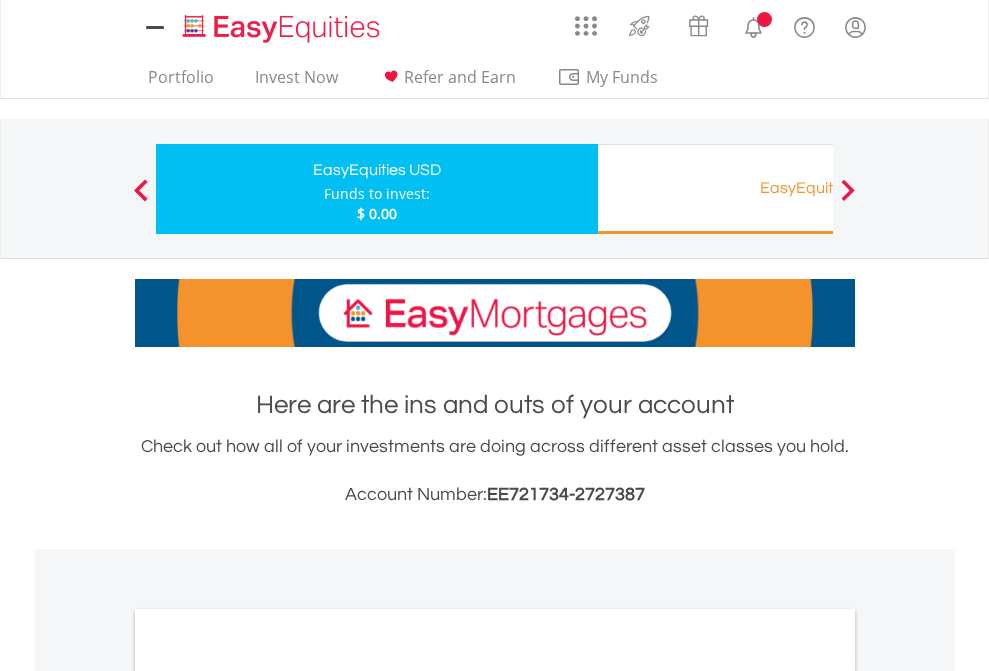scroll, scrollTop: 0, scrollLeft: 0, axis: both 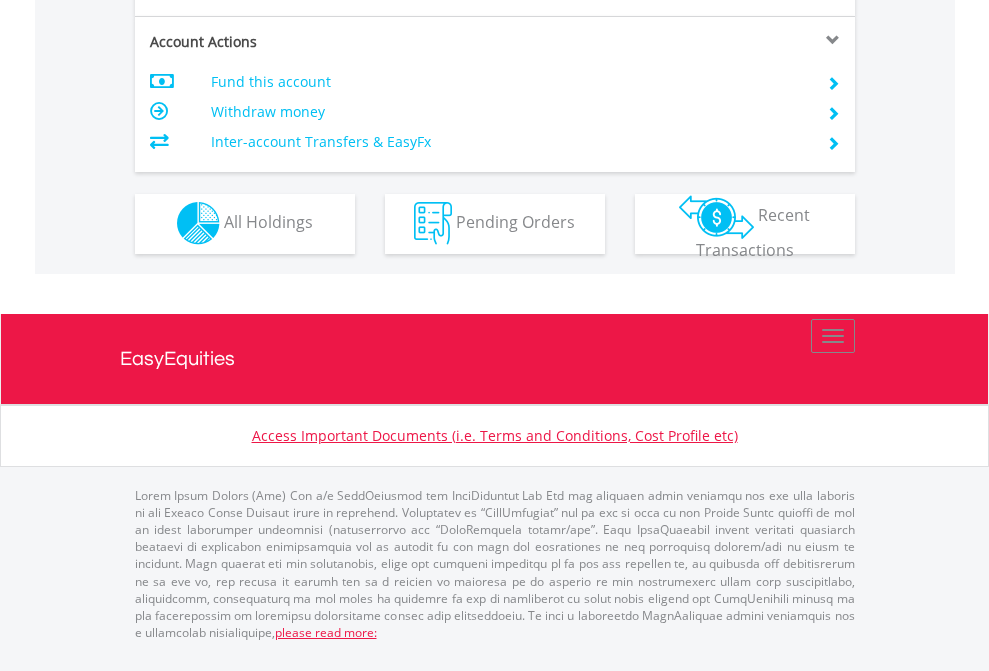 click on "Investment types" at bounding box center [706, -353] 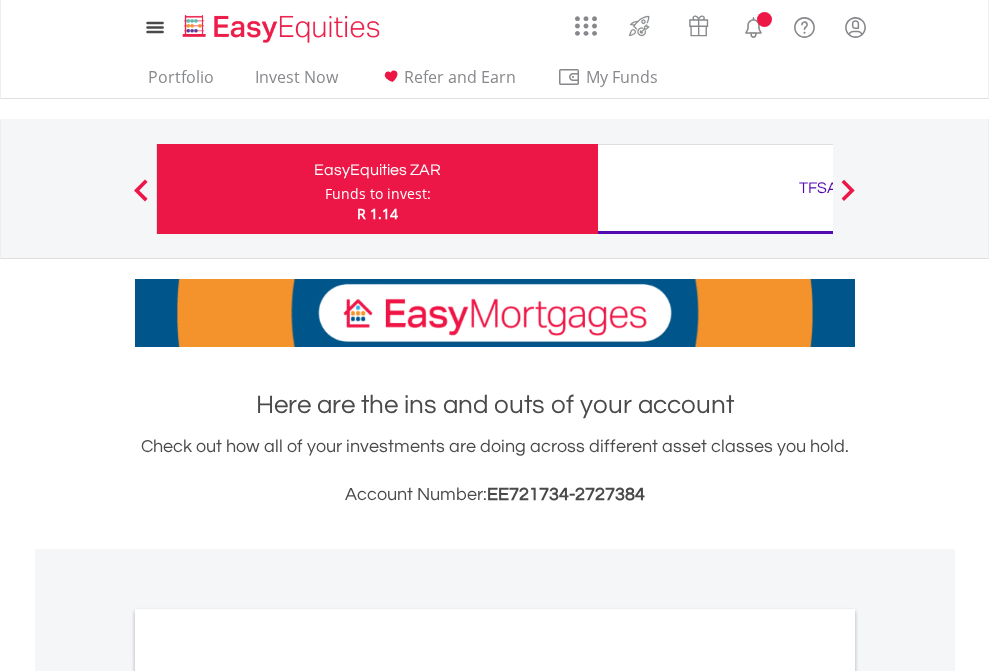 scroll, scrollTop: 0, scrollLeft: 0, axis: both 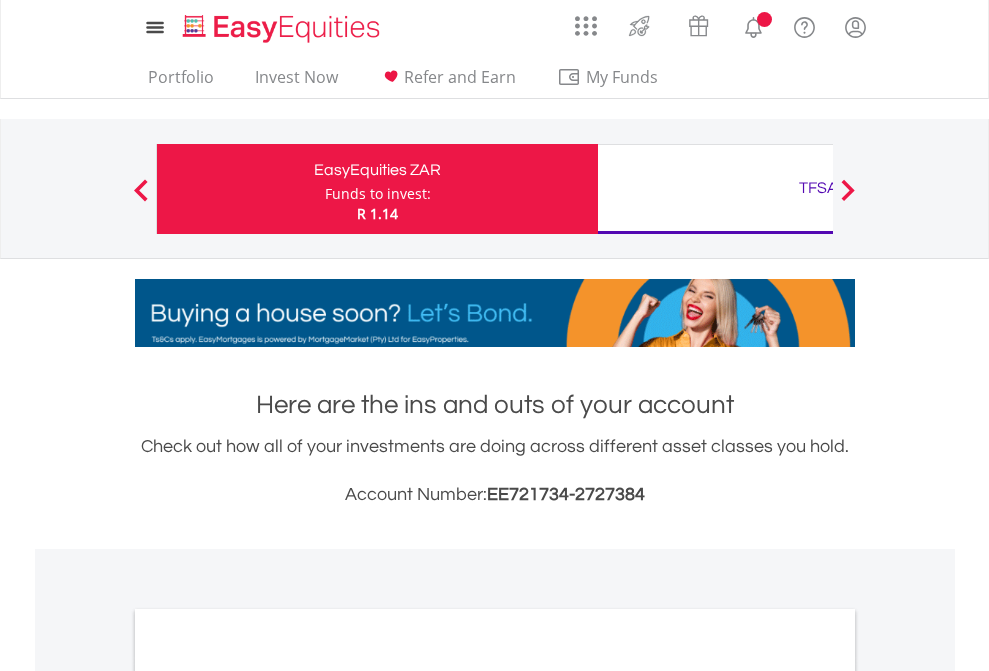 click on "All Holdings" at bounding box center [268, 1096] 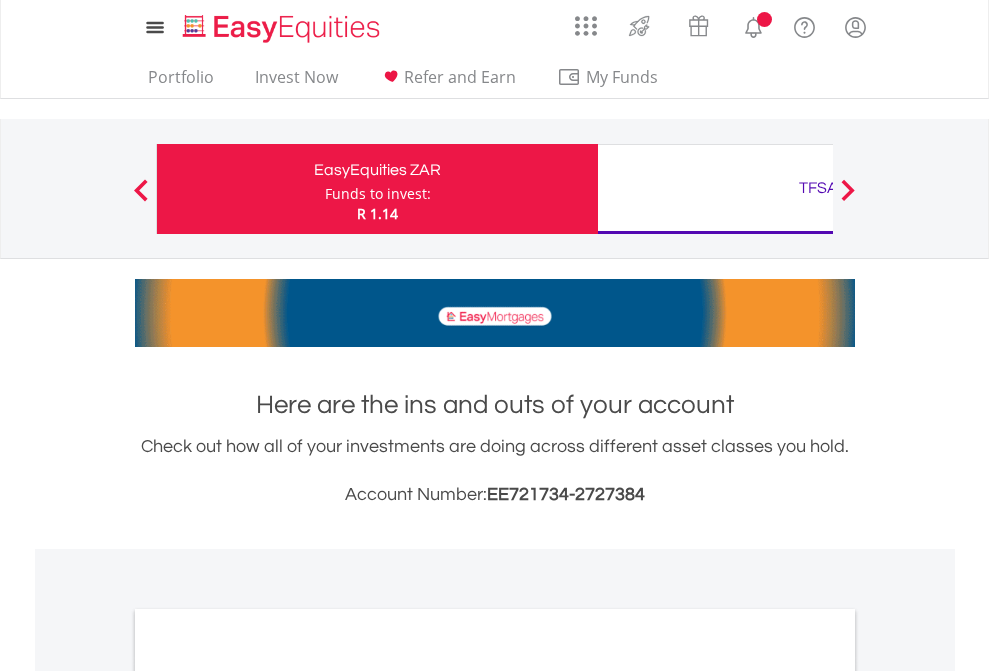 scroll, scrollTop: 1202, scrollLeft: 0, axis: vertical 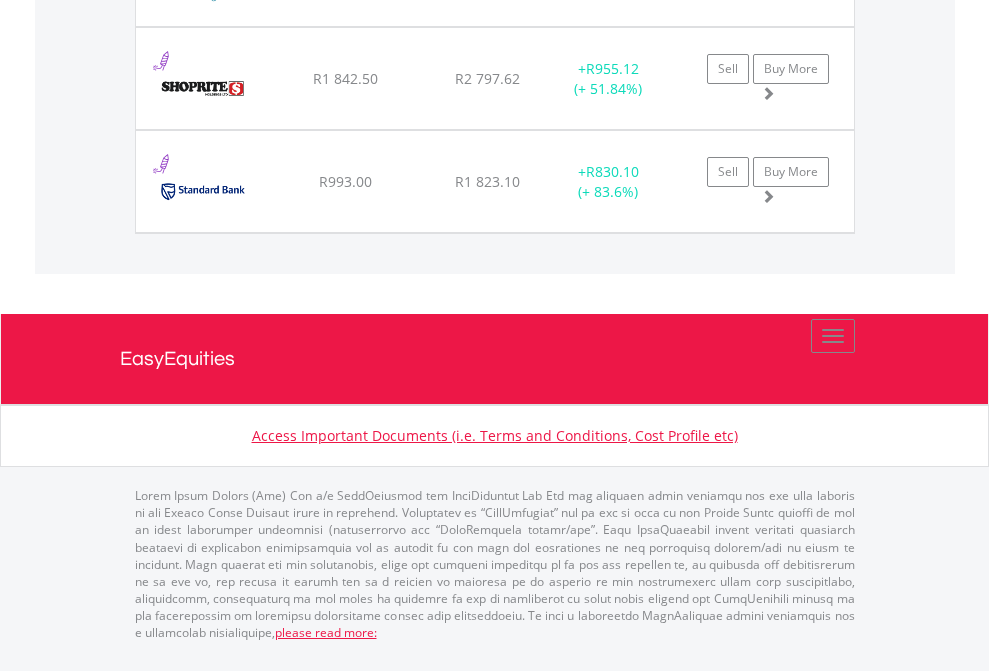 click on "TFSA" at bounding box center [818, -1380] 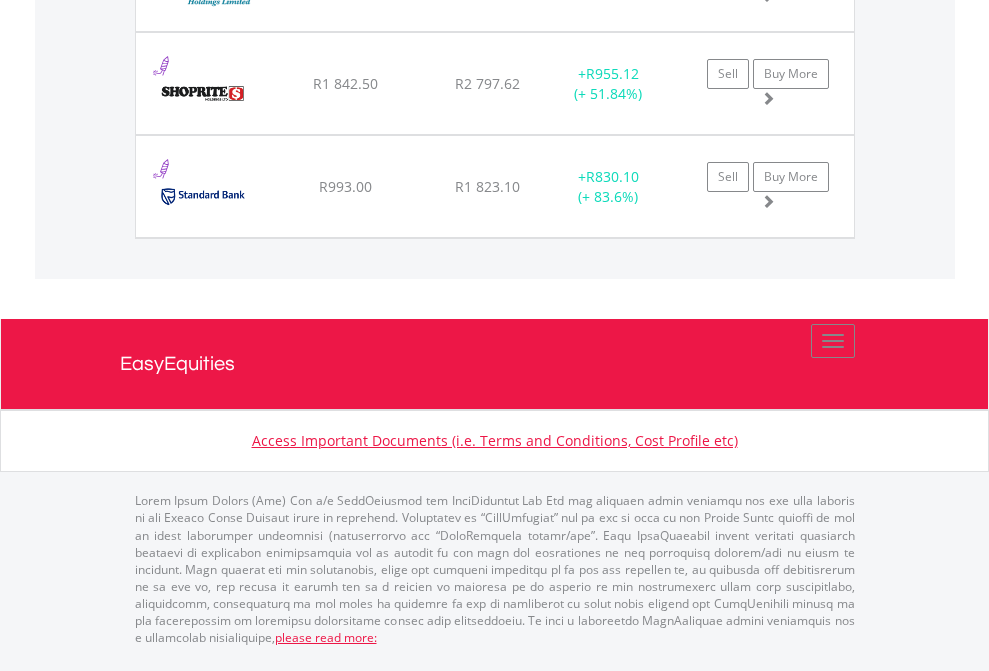 scroll, scrollTop: 144, scrollLeft: 0, axis: vertical 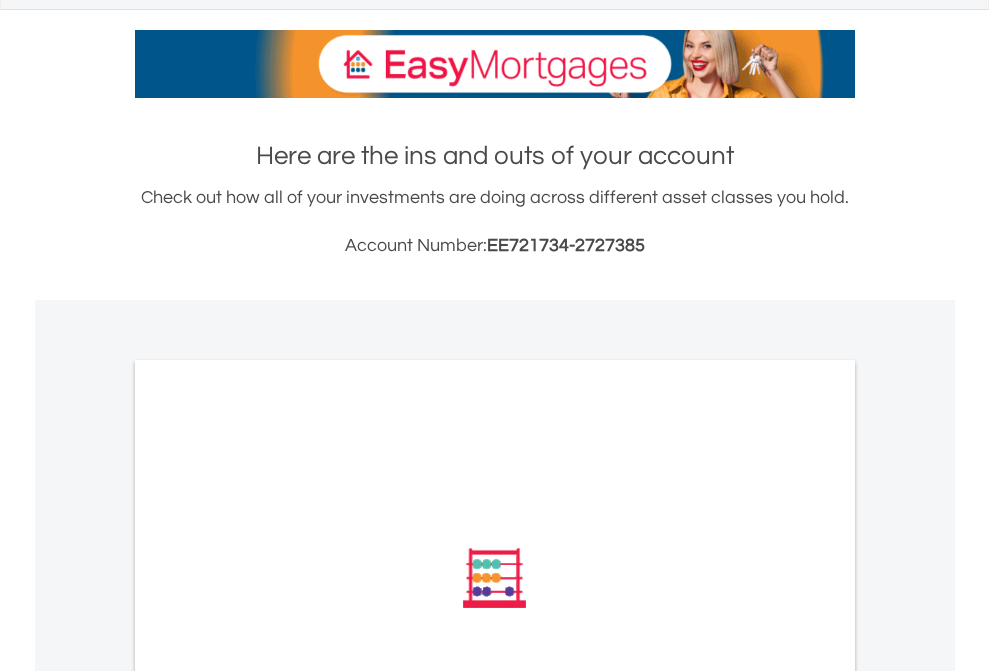 click on "All Holdings" at bounding box center (268, 847) 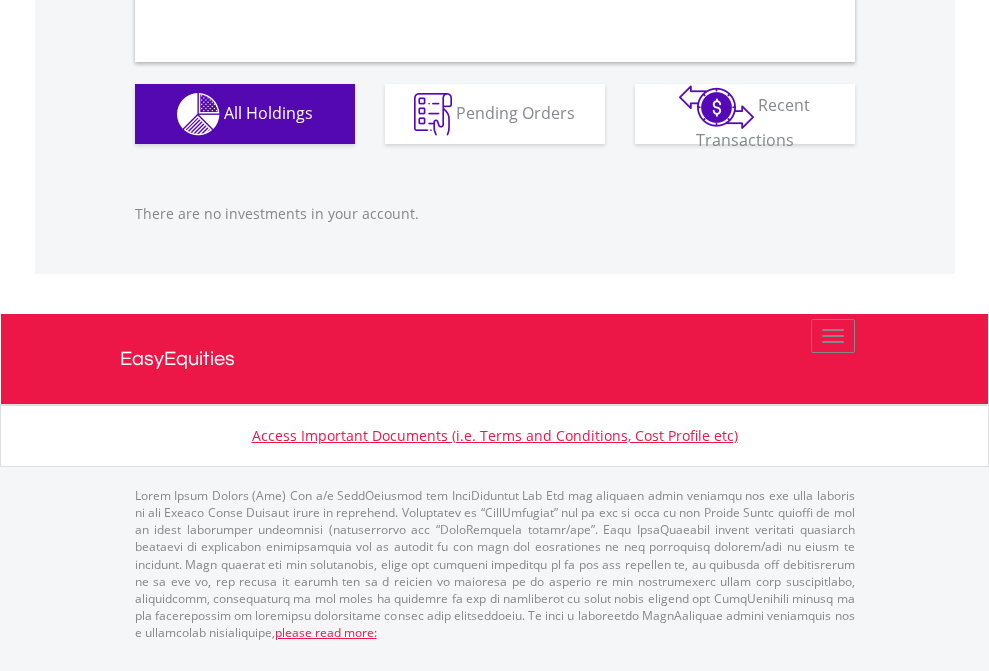 scroll, scrollTop: 1980, scrollLeft: 0, axis: vertical 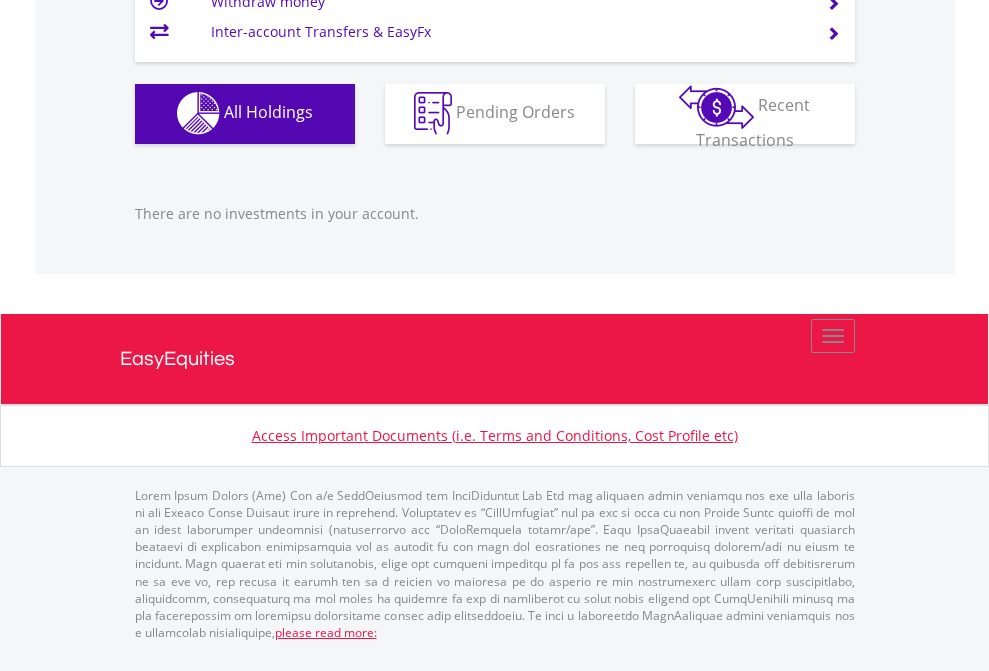 click on "EasyEquities USD" at bounding box center [818, -1142] 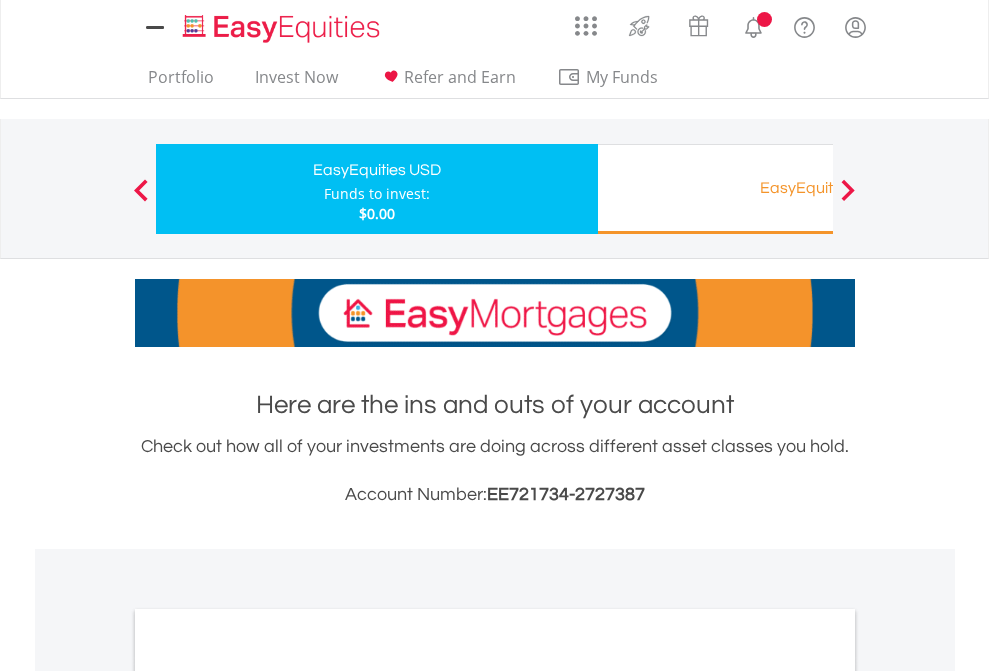 scroll, scrollTop: 0, scrollLeft: 0, axis: both 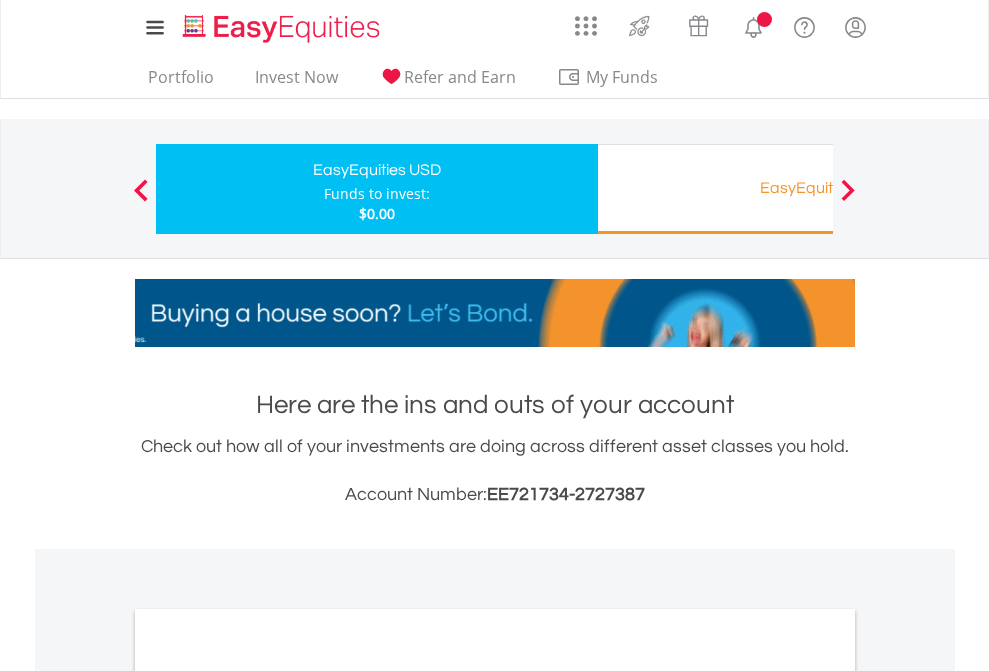 click on "All Holdings" at bounding box center (268, 1096) 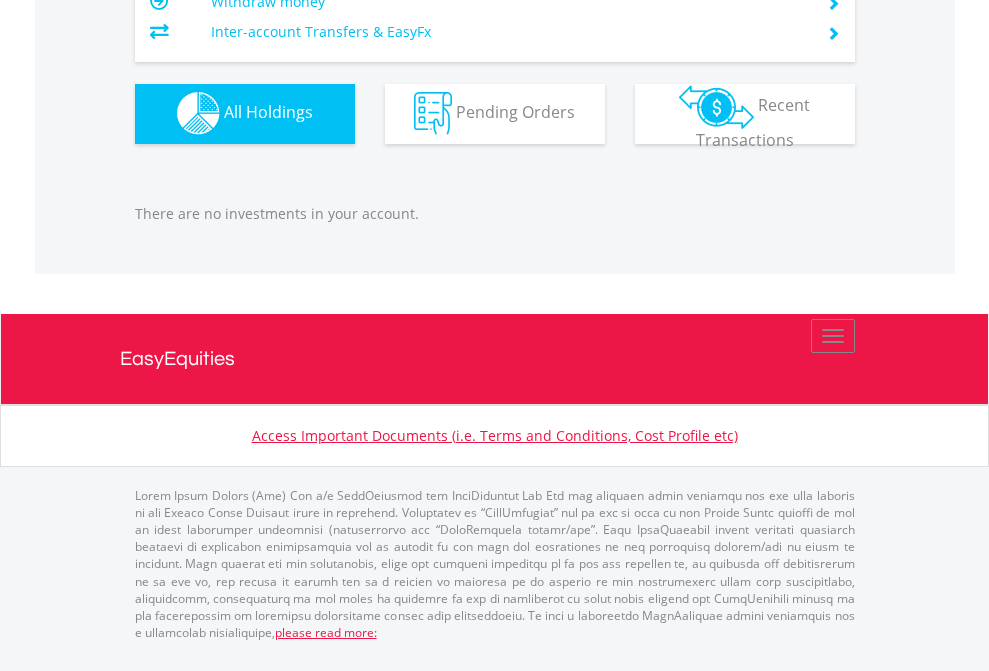scroll, scrollTop: 1980, scrollLeft: 0, axis: vertical 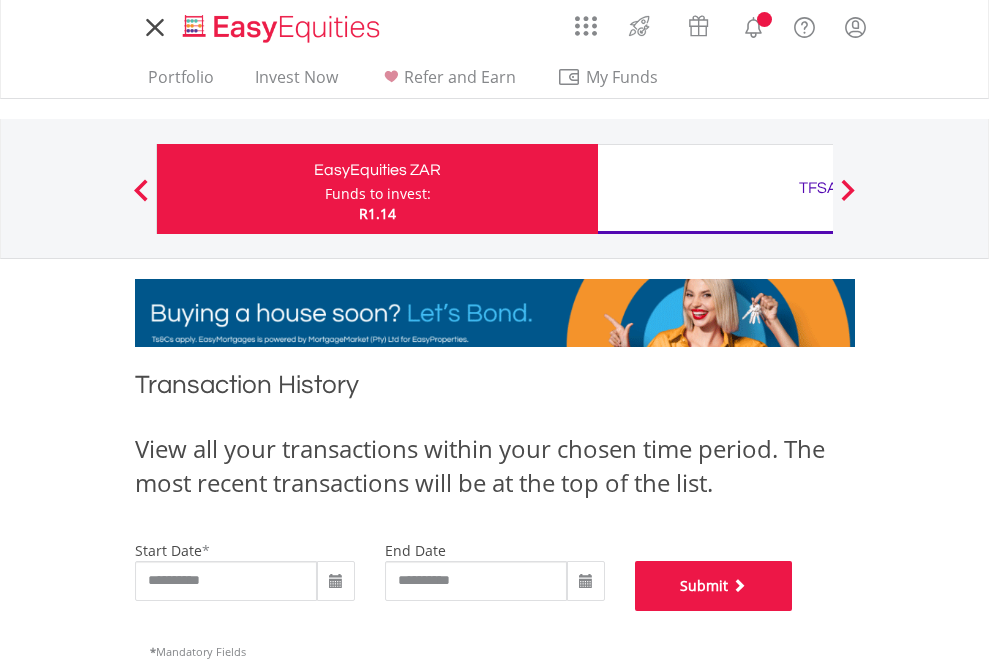 click on "Submit" at bounding box center (714, 586) 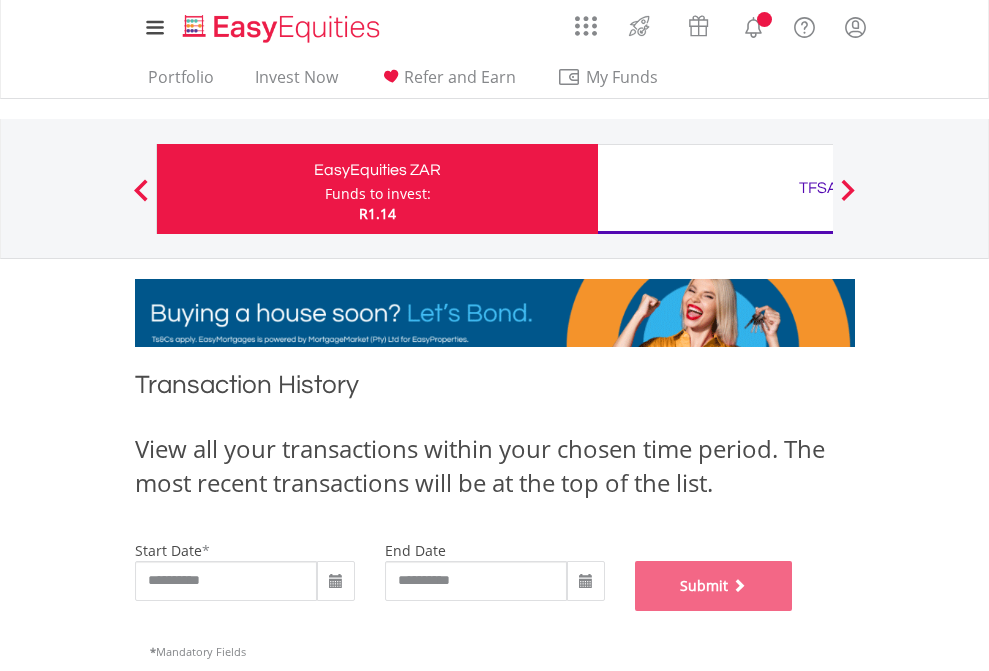 scroll, scrollTop: 811, scrollLeft: 0, axis: vertical 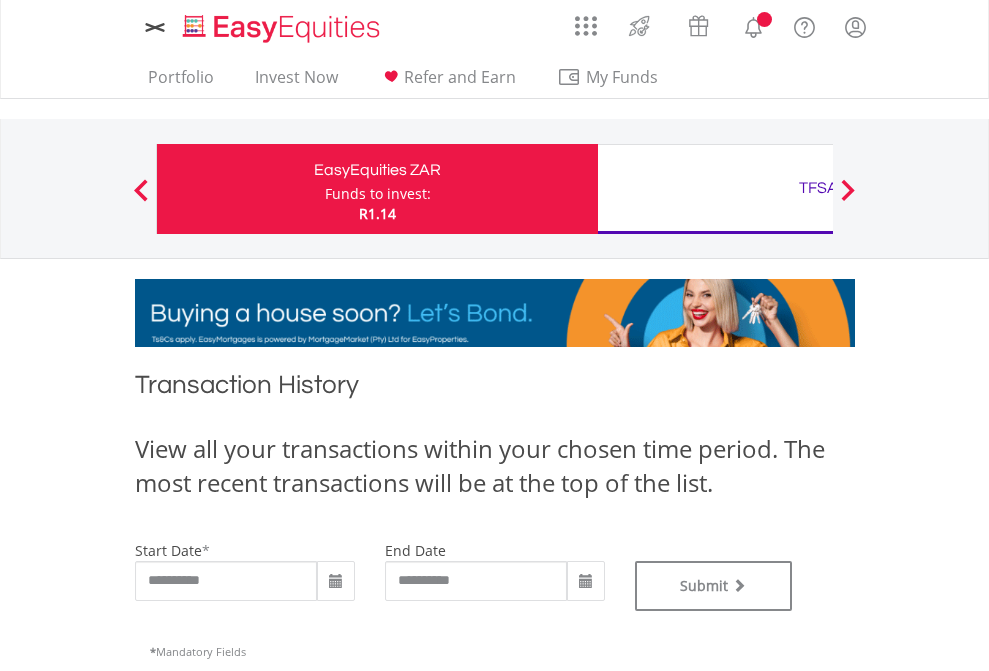 click on "TFSA" at bounding box center [818, 188] 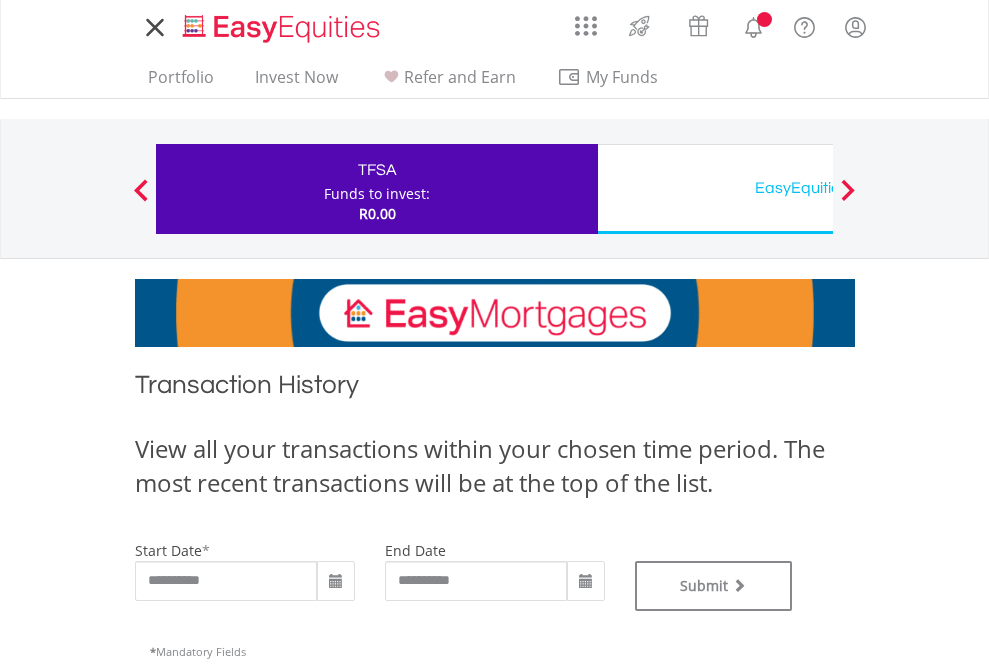 scroll, scrollTop: 0, scrollLeft: 0, axis: both 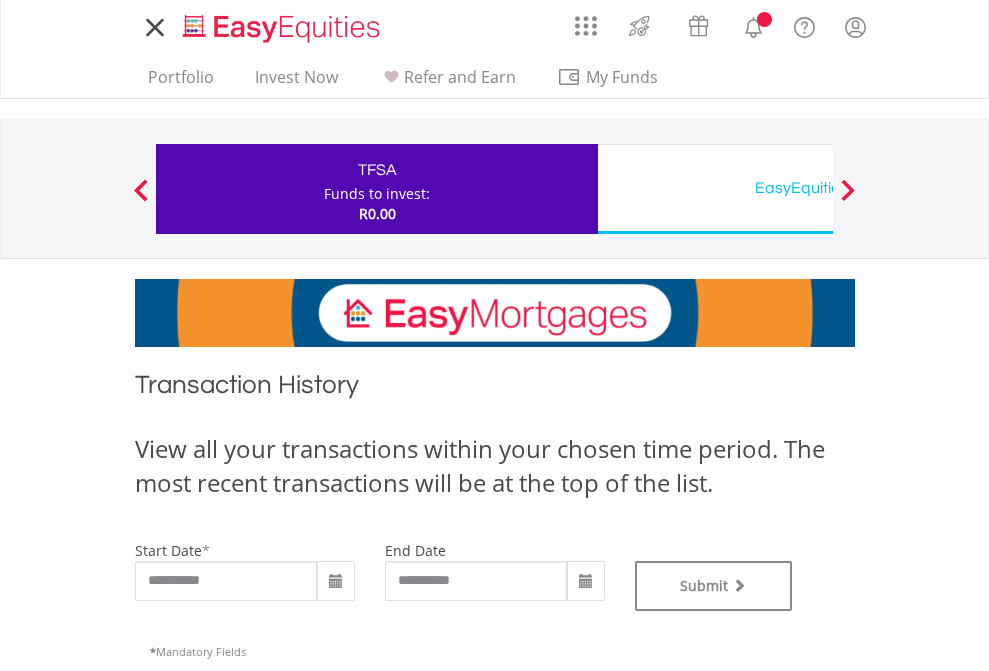 type on "**********" 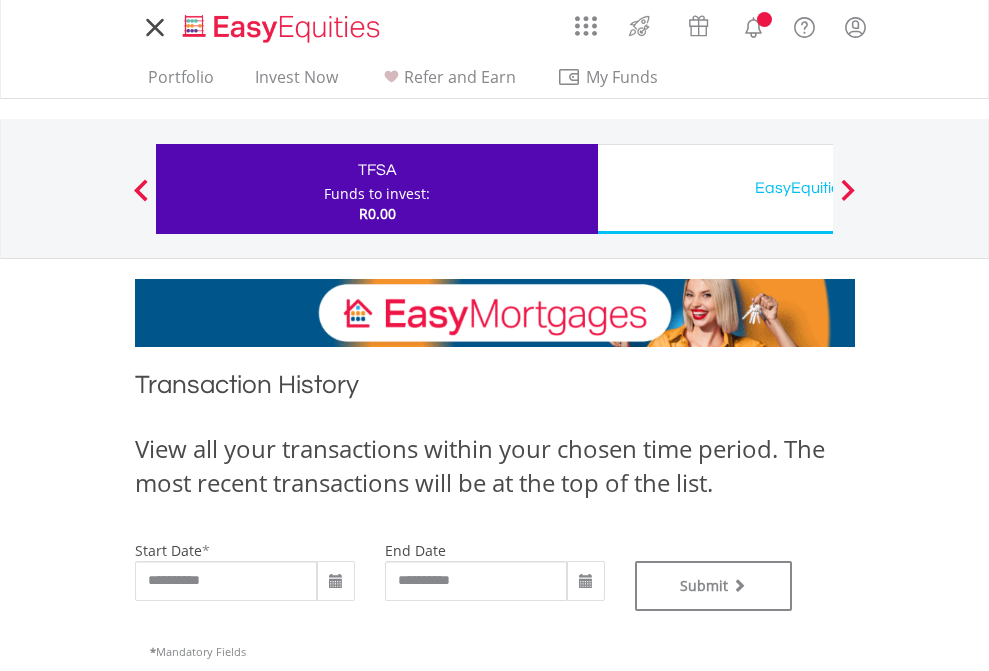 type on "**********" 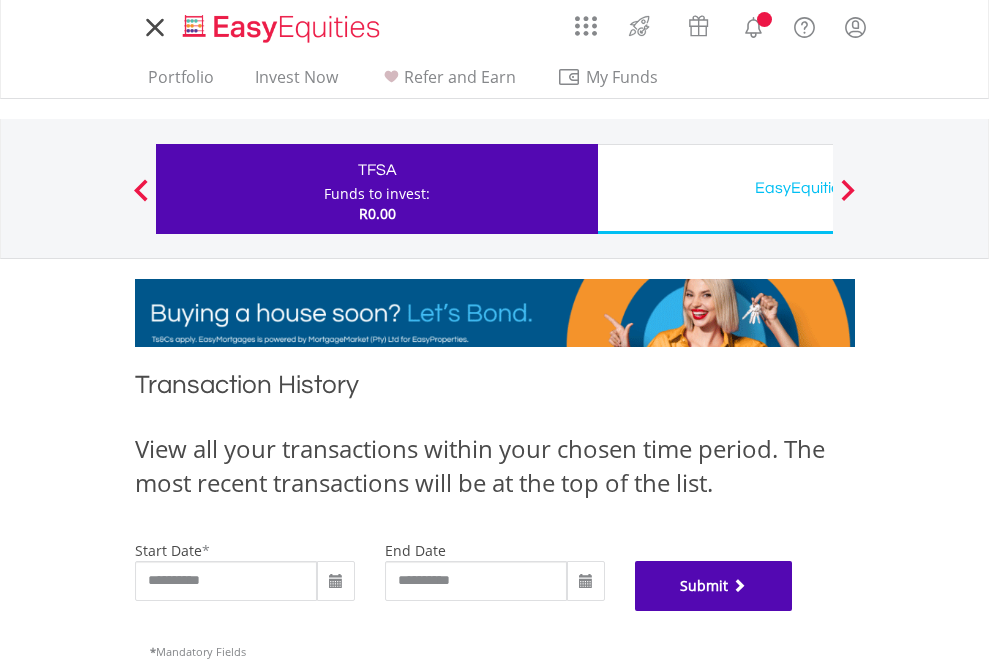 click on "Submit" at bounding box center [714, 586] 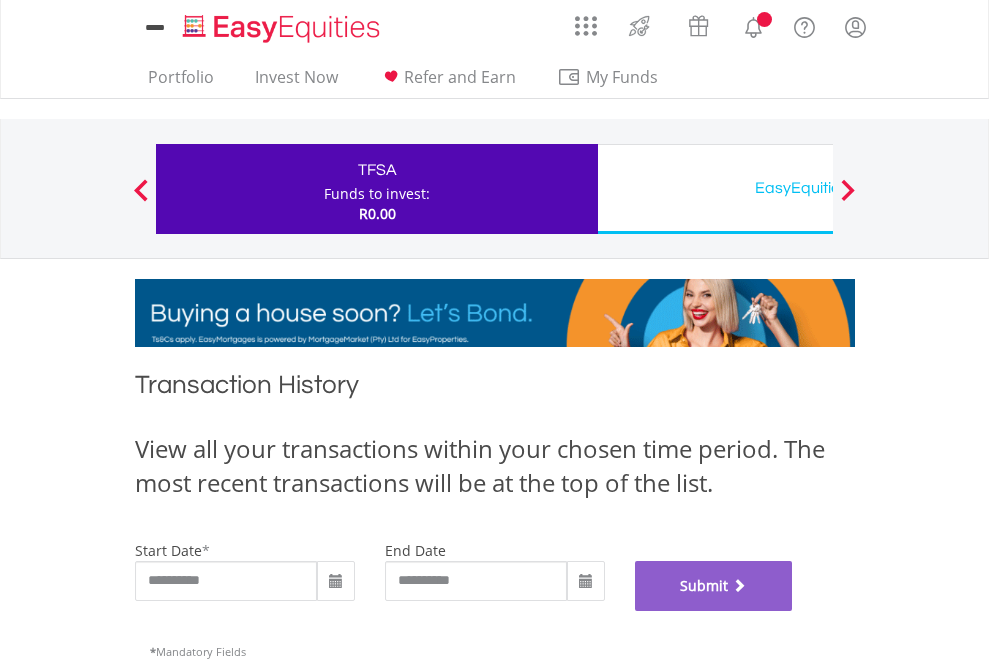 scroll, scrollTop: 811, scrollLeft: 0, axis: vertical 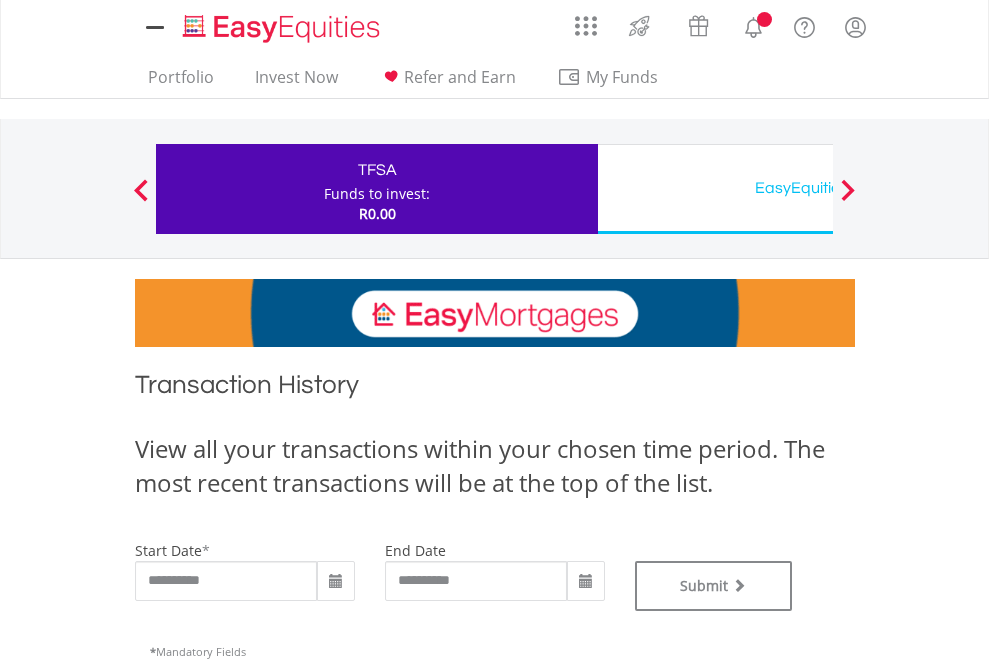 click on "EasyEquities USD" at bounding box center [818, 188] 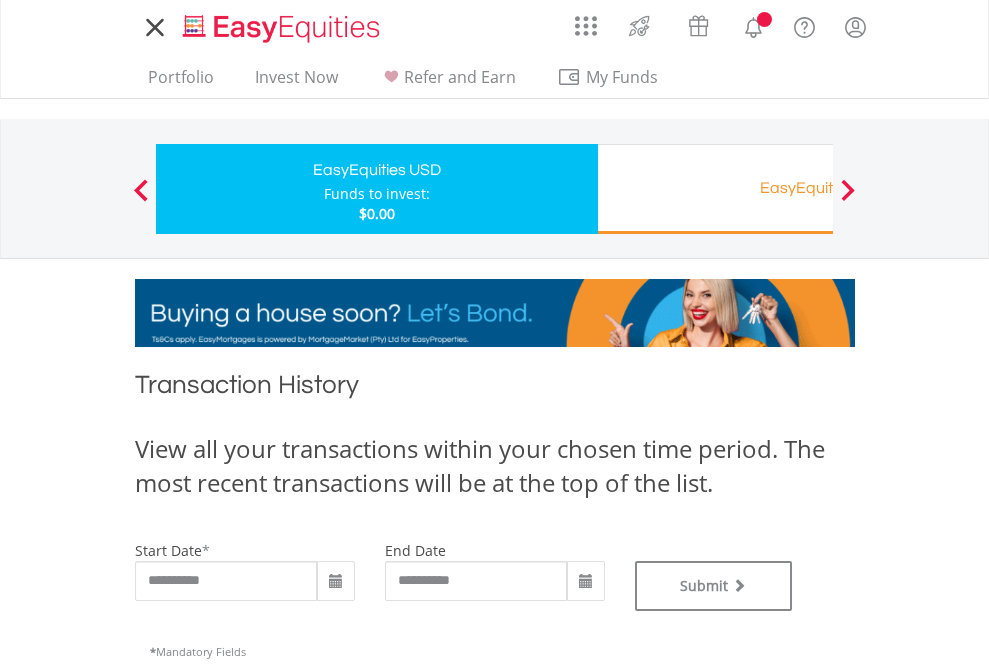 scroll, scrollTop: 0, scrollLeft: 0, axis: both 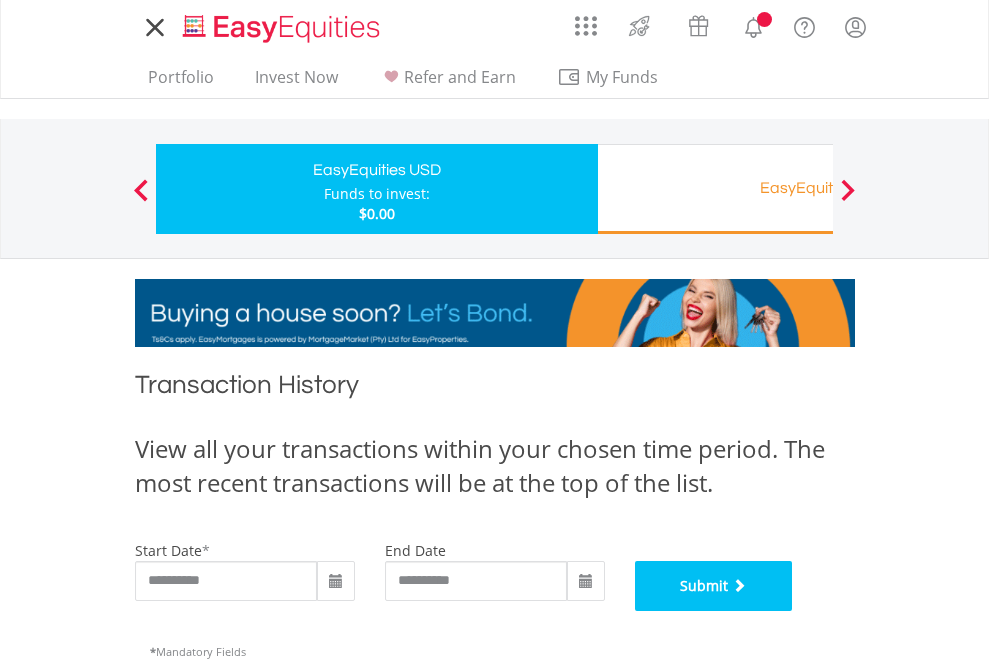 click on "Submit" at bounding box center [714, 586] 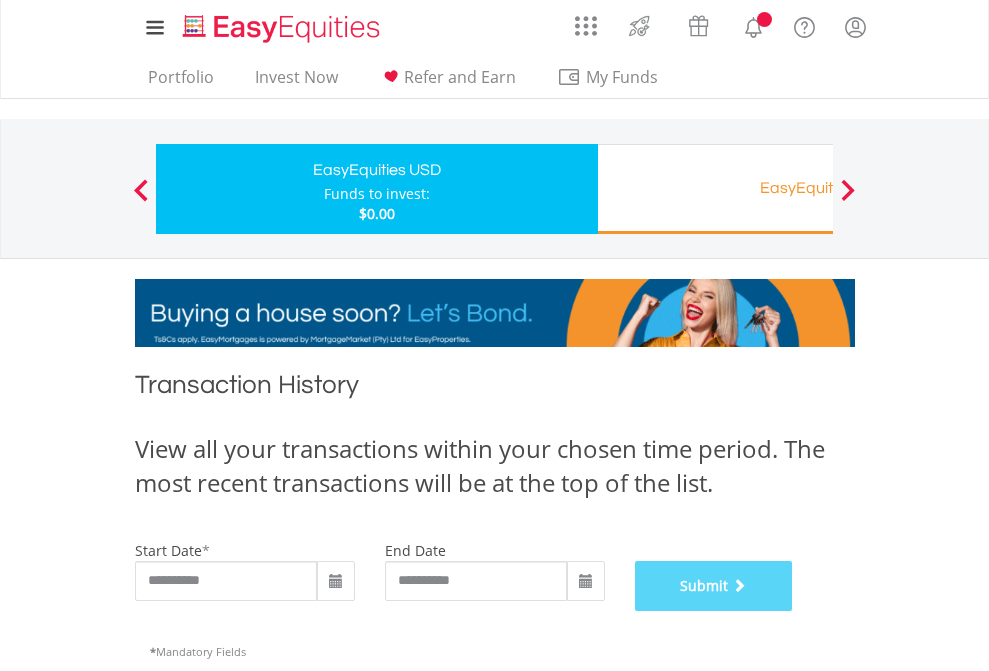 scroll, scrollTop: 811, scrollLeft: 0, axis: vertical 